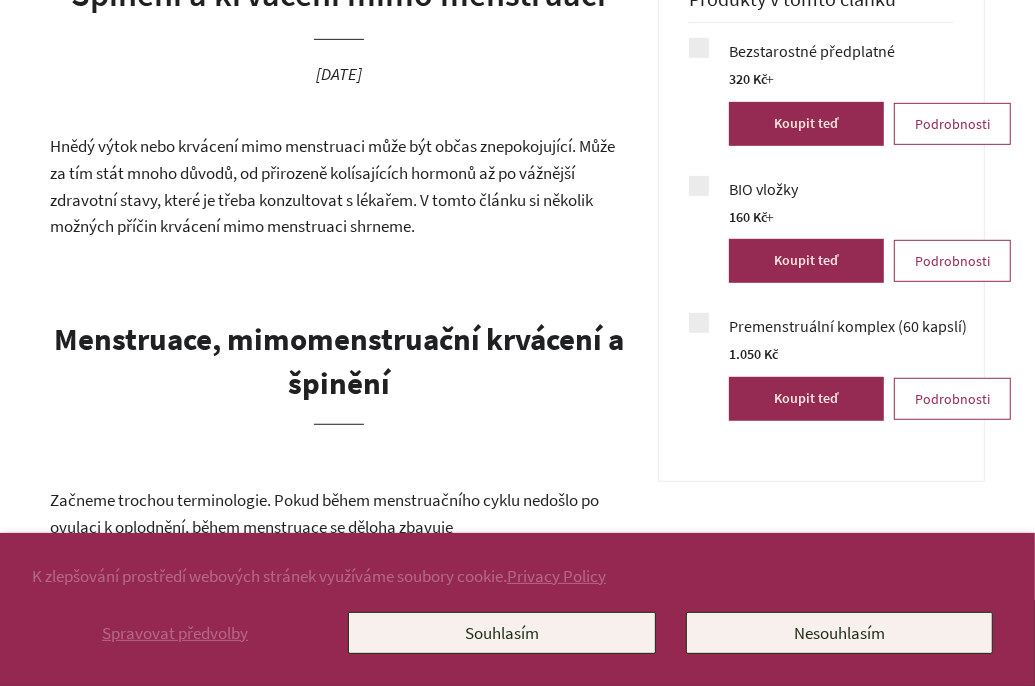 scroll, scrollTop: 561, scrollLeft: 0, axis: vertical 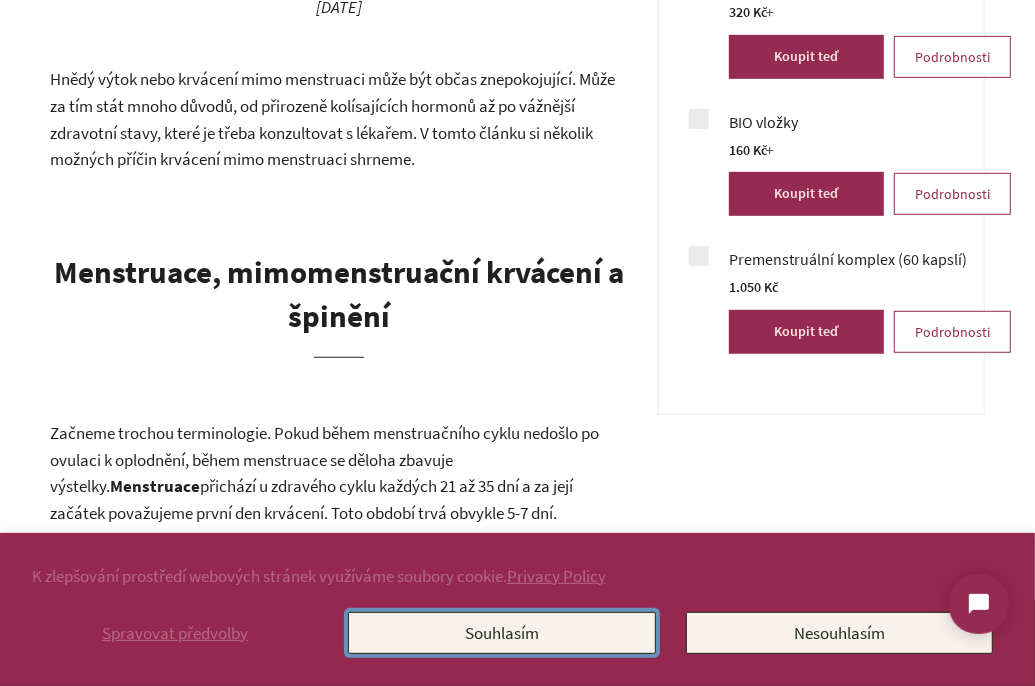 click on "Souhlasím" at bounding box center [501, 633] 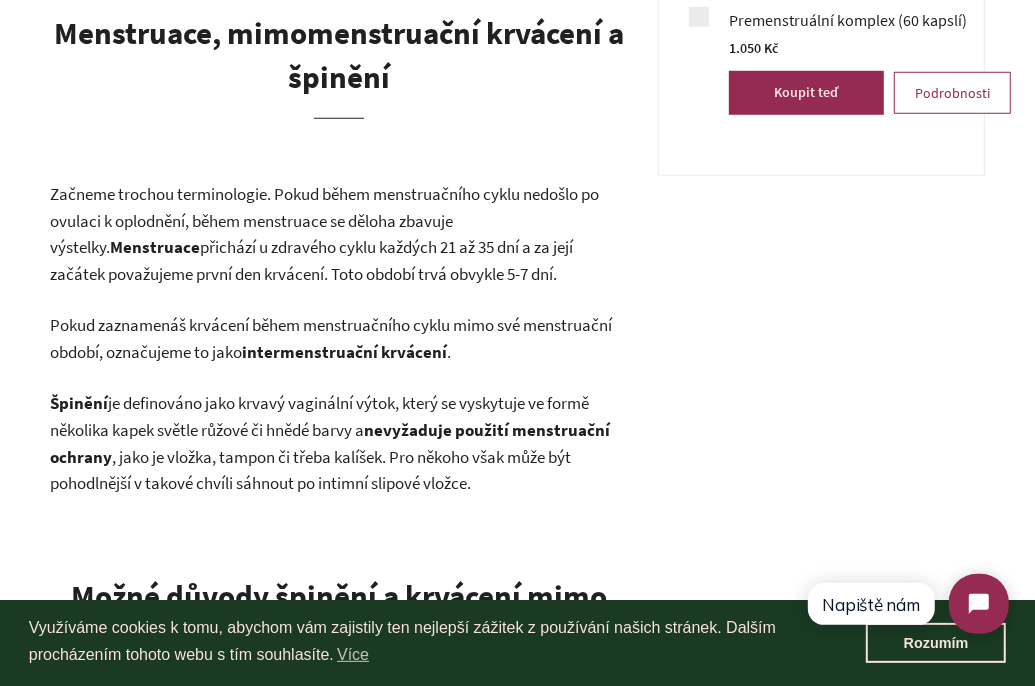 scroll, scrollTop: 964, scrollLeft: 0, axis: vertical 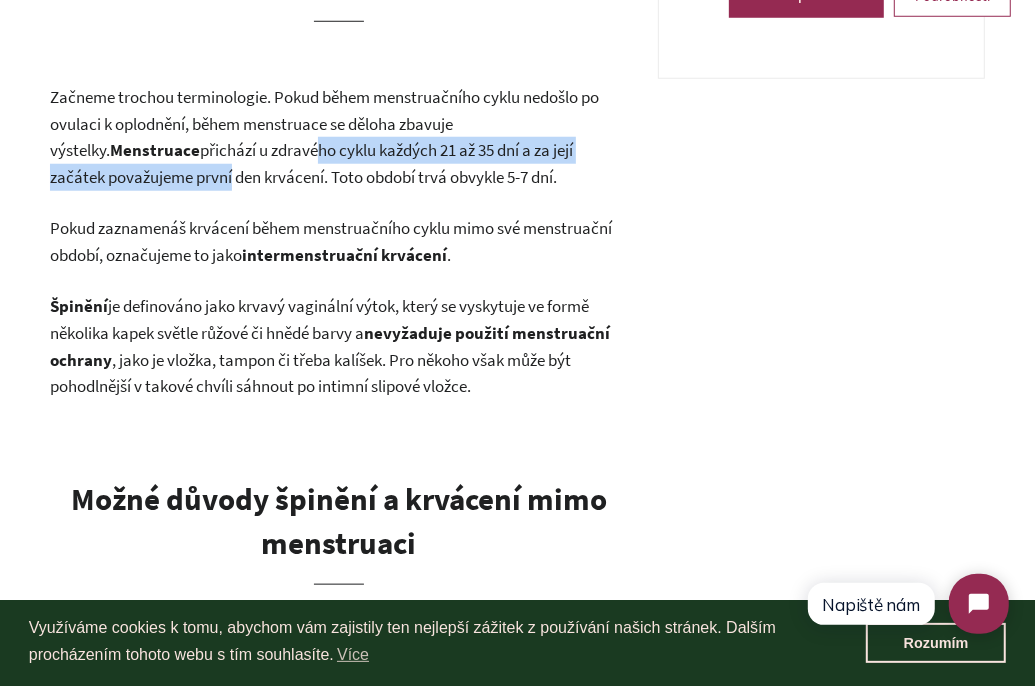 drag, startPoint x: 171, startPoint y: 160, endPoint x: 631, endPoint y: 155, distance: 460.02716 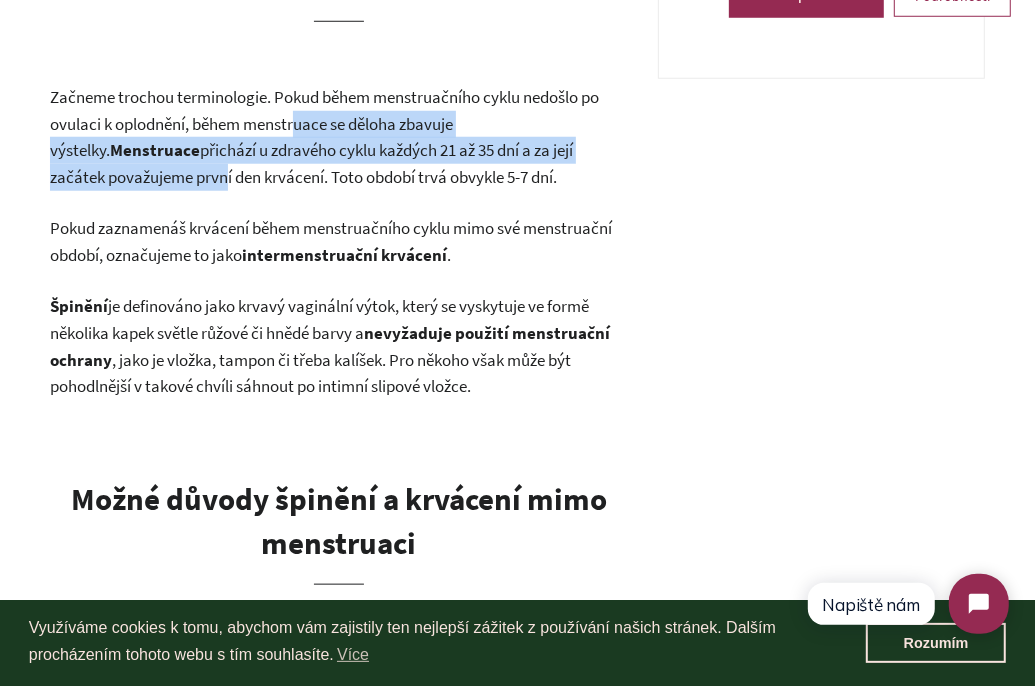 drag, startPoint x: 595, startPoint y: 145, endPoint x: 250, endPoint y: 116, distance: 346.2167 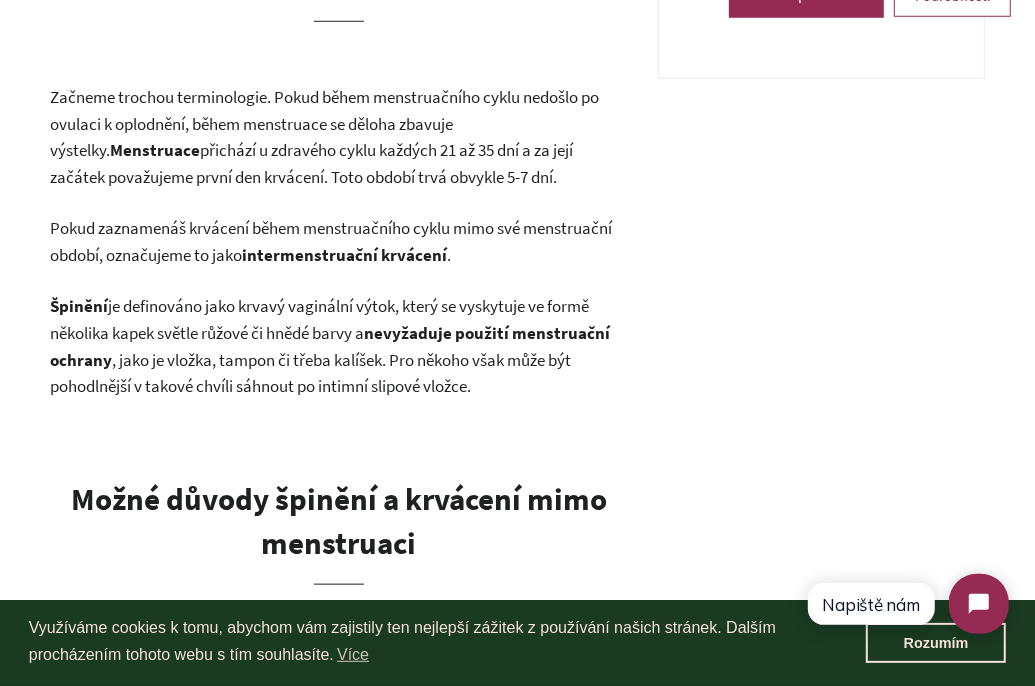 click on "Začneme trochou terminologie. Pokud během menstruačního cyklu nedošlo po ovulaci k oplodnění, během menstruace se děloha zbavuje výstelky." at bounding box center (324, 123) 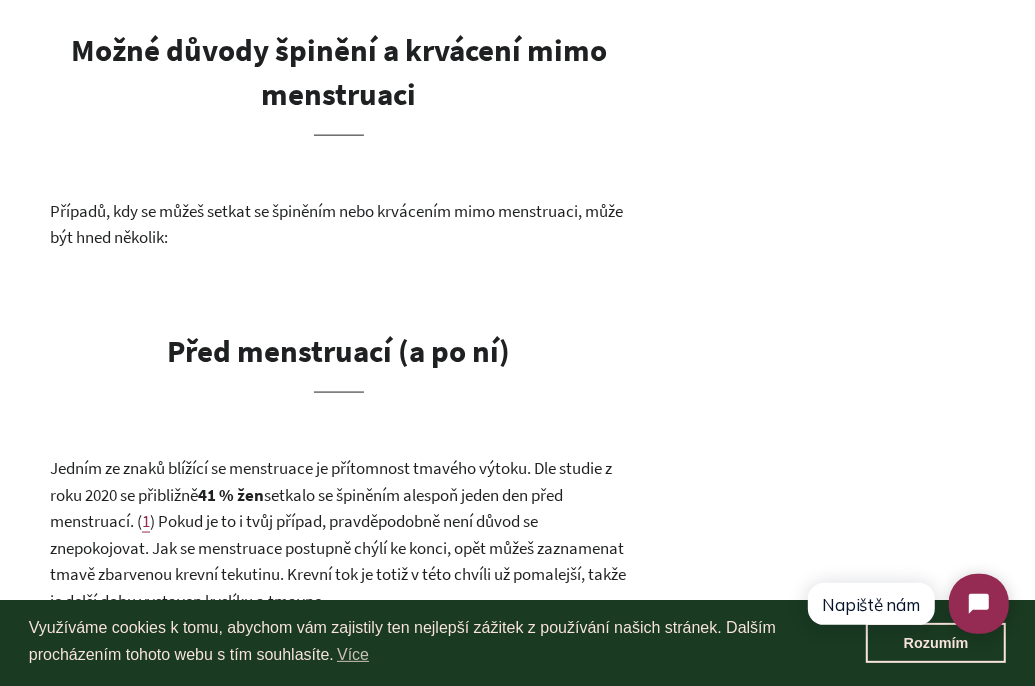 scroll, scrollTop: 1789, scrollLeft: 0, axis: vertical 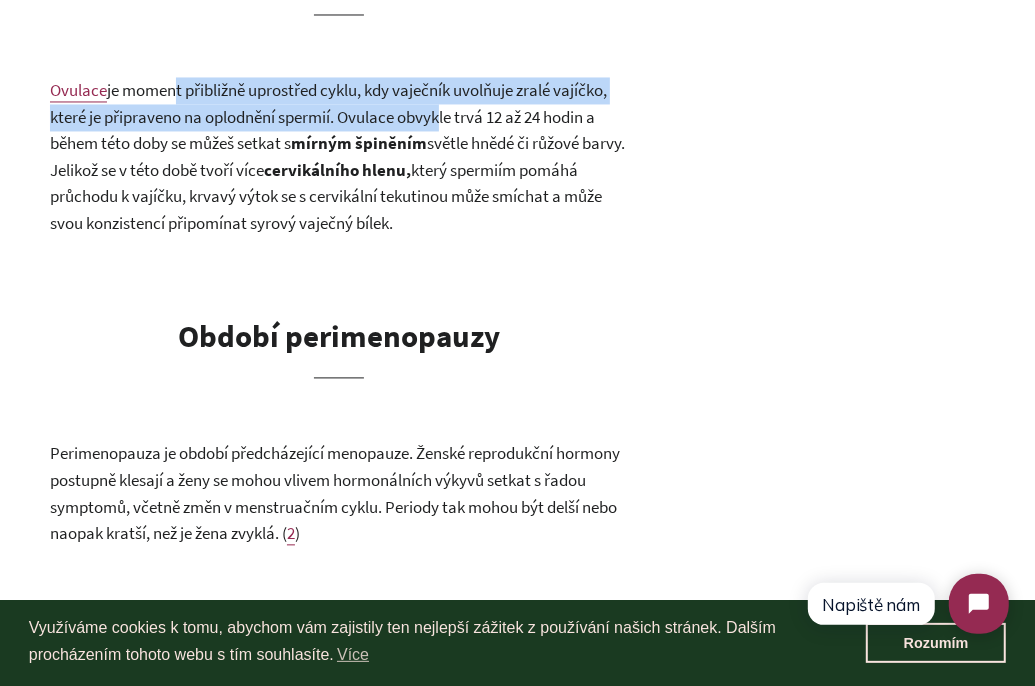 drag, startPoint x: 231, startPoint y: 103, endPoint x: 436, endPoint y: 124, distance: 206.0728 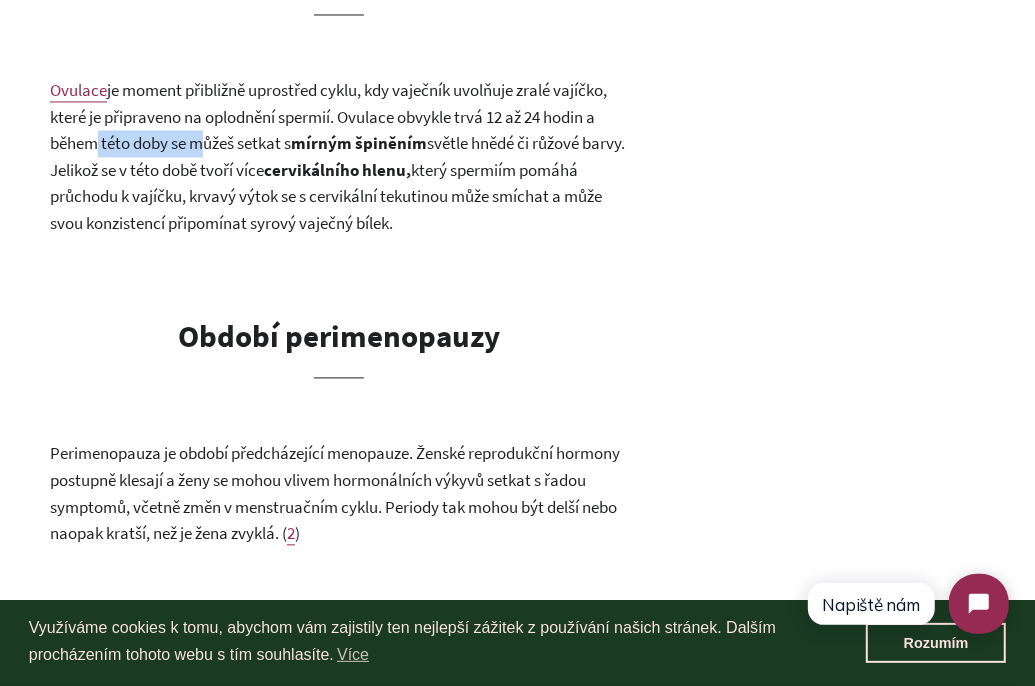 drag, startPoint x: 192, startPoint y: 134, endPoint x: 82, endPoint y: 147, distance: 110.76552 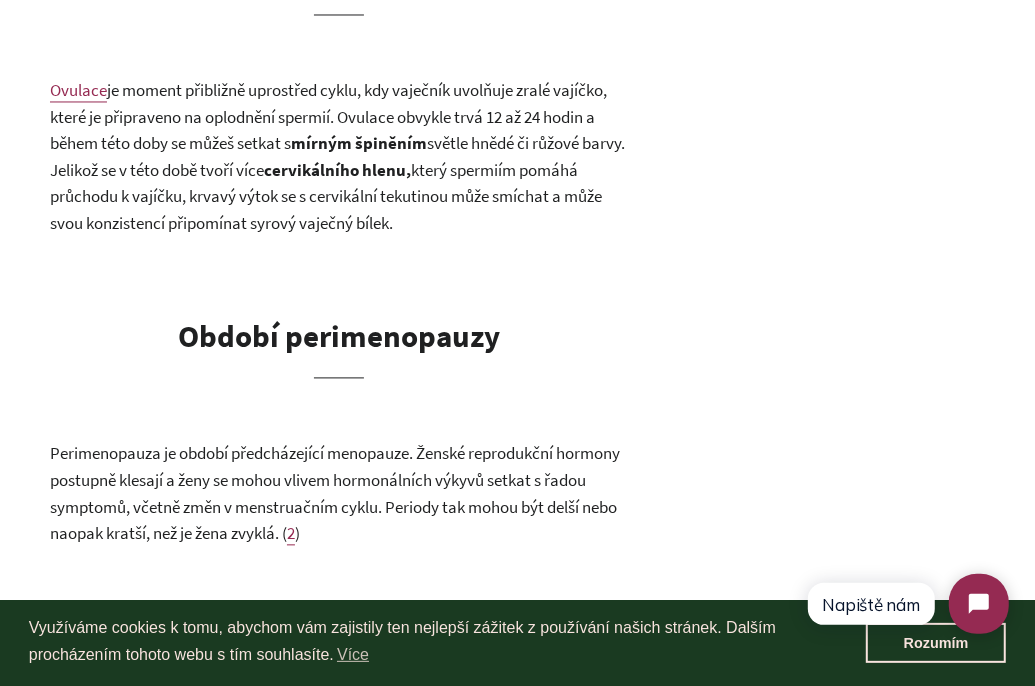 click on "Ovulace  je moment přibližně uprostřed cyklu, kdy vaječník uvolňuje zralé vajíčko, které je připraveno na oplodnění spermií. Ovulace obvykle trvá 12 až 24 hodin a během této doby se můžeš setkat s  mírným špiněním  světle hnědé či růžové barvy. Jelikož se v této době tvoří více  cervikálního hlenu,  který spermiím pomáhá průchodu k vajíčku, krvavý výtok se s cervikální tekutinou může smíchat a může svou konzistencí připomínat syrový vaječný bílek." at bounding box center [339, 156] 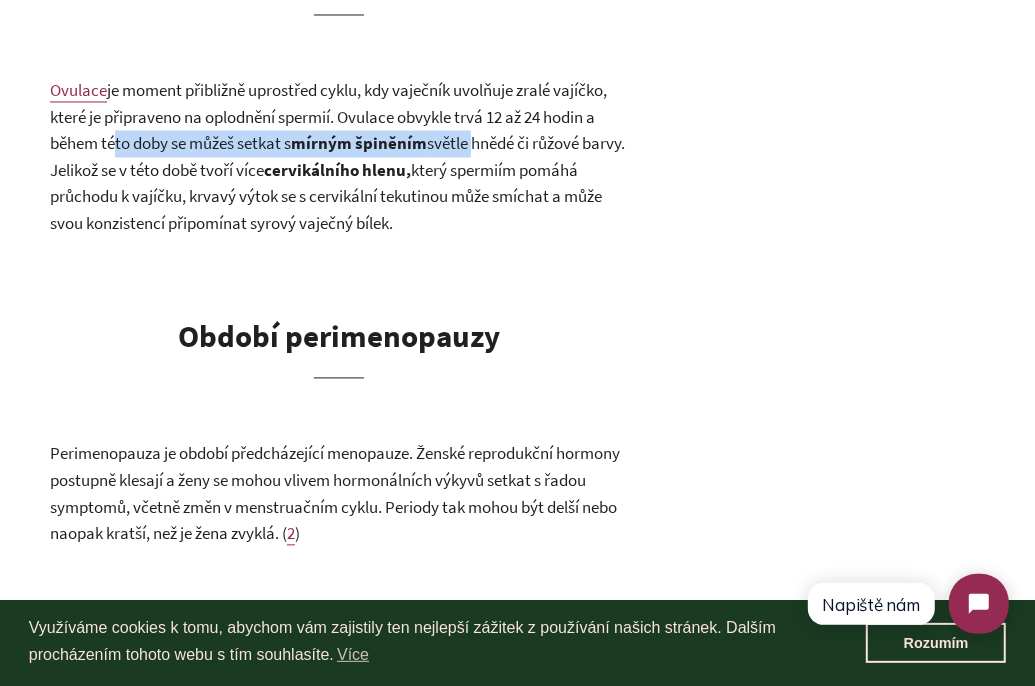 drag, startPoint x: 131, startPoint y: 137, endPoint x: 481, endPoint y: 138, distance: 350.00143 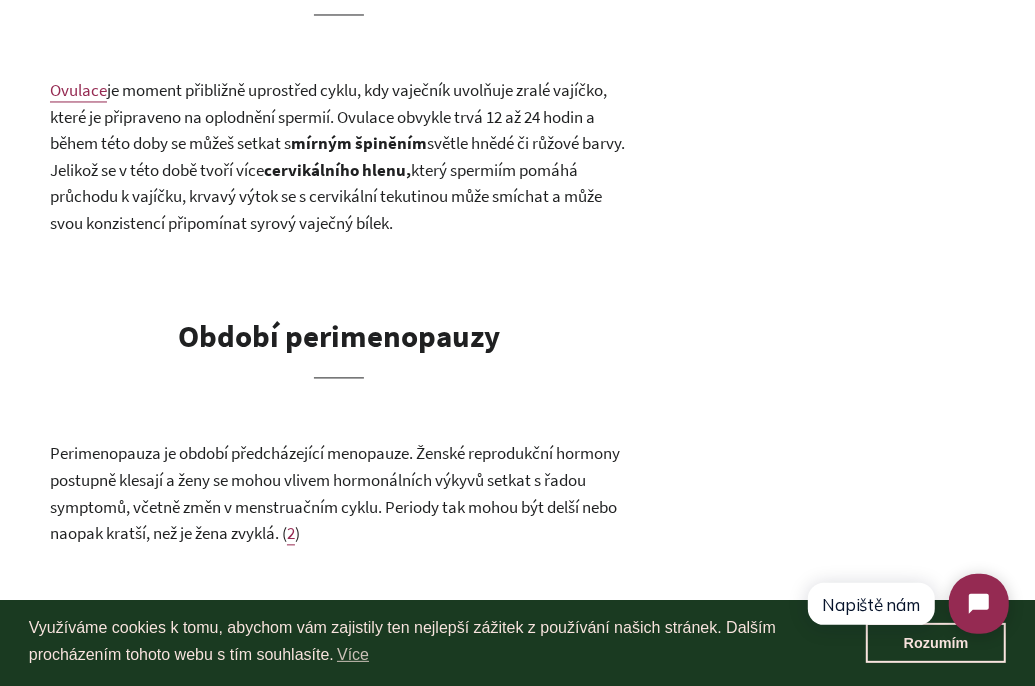 click on "Ovulace  je moment přibližně uprostřed cyklu, kdy vaječník uvolňuje zralé vajíčko, které je připraveno na oplodnění spermií. Ovulace obvykle trvá 12 až 24 hodin a během této doby se můžeš setkat s  mírným špiněním  světle hnědé či růžové barvy. Jelikož se v této době tvoří více  cervikálního hlenu,  který spermiím pomáhá průchodu k vajíčku, krvavý výtok se s cervikální tekutinou může smíchat a může svou konzistencí připomínat syrový vaječný bílek." at bounding box center [339, 156] 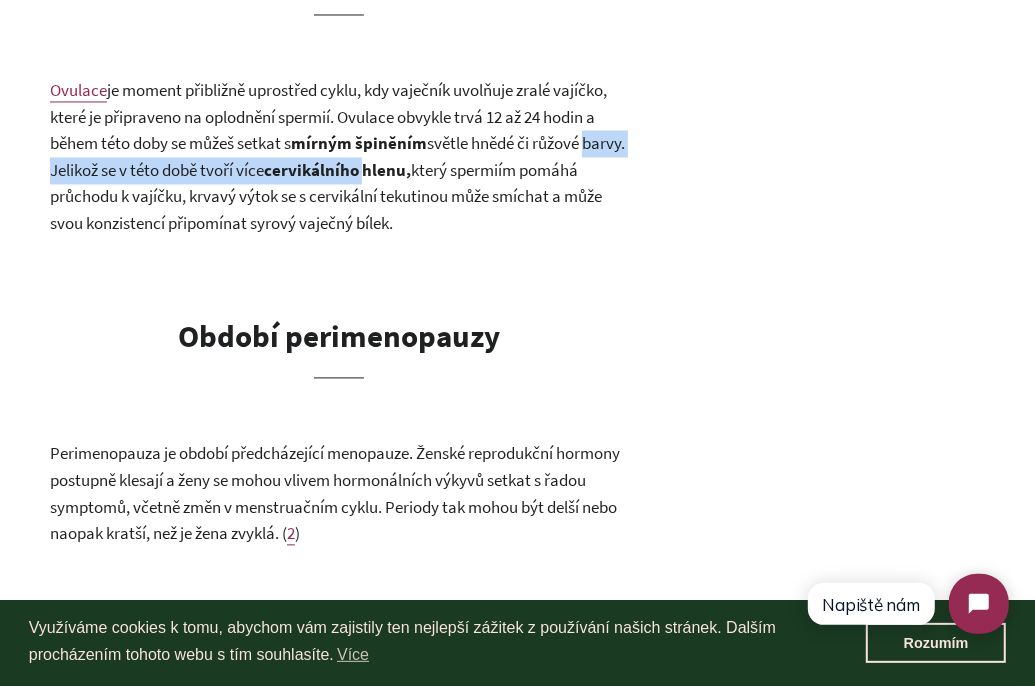 drag, startPoint x: 36, startPoint y: 180, endPoint x: 419, endPoint y: 173, distance: 383.06396 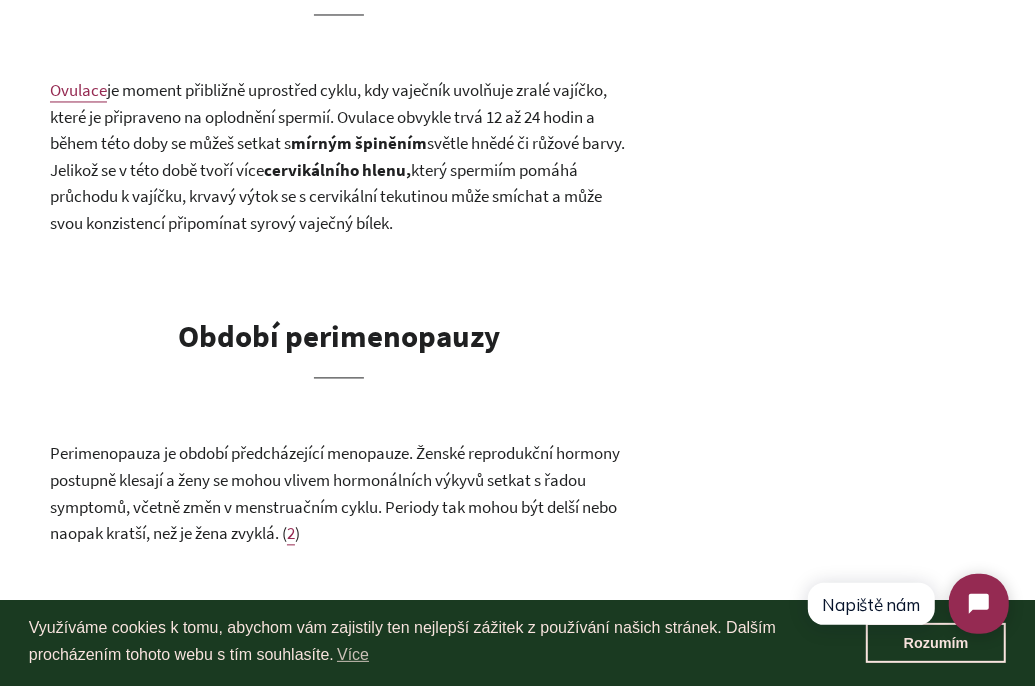 drag, startPoint x: 428, startPoint y: 170, endPoint x: 413, endPoint y: 173, distance: 15.297058 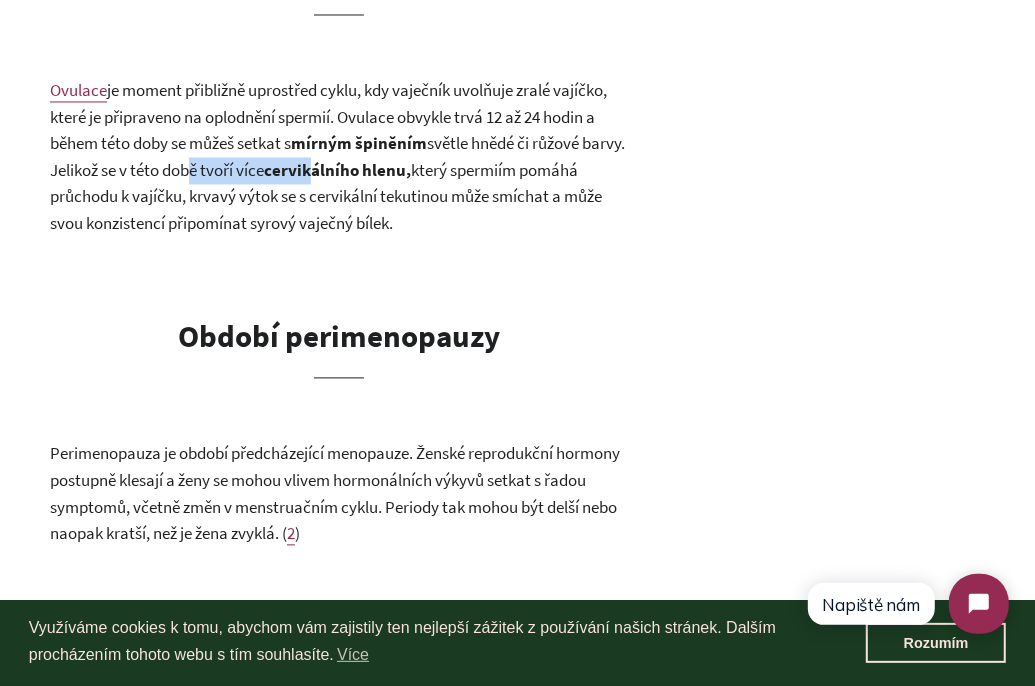 drag, startPoint x: 294, startPoint y: 165, endPoint x: 154, endPoint y: 156, distance: 140.28899 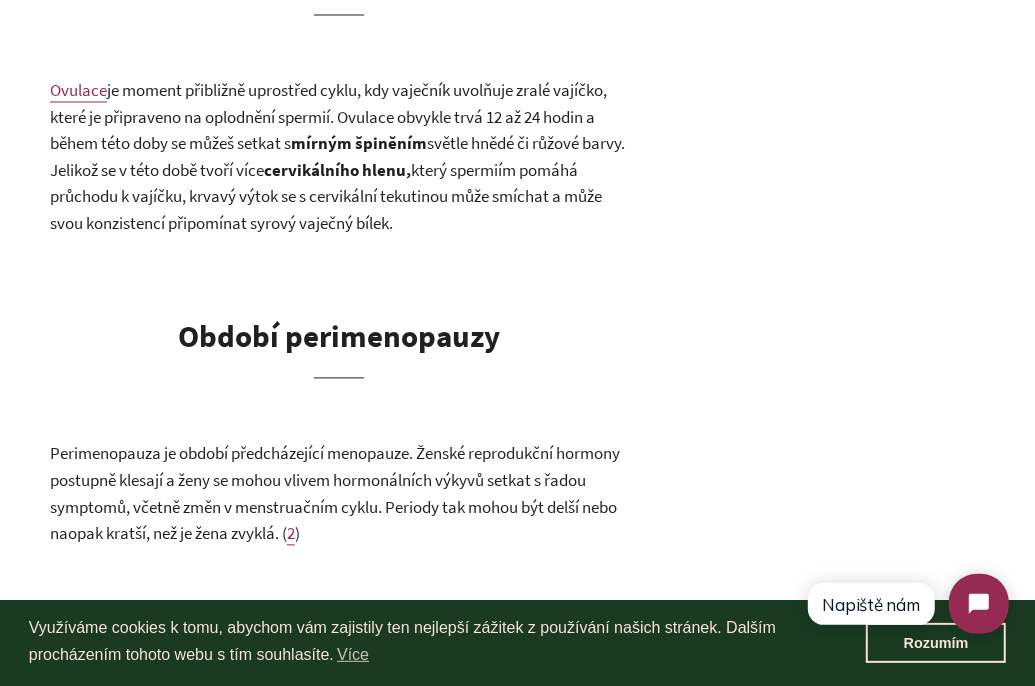 click on "Ovulace  je moment přibližně uprostřed cyklu, kdy vaječník uvolňuje zralé vajíčko, které je připraveno na oplodnění spermií. Ovulace obvykle trvá 12 až 24 hodin a během této doby se můžeš setkat s  mírným špiněním  světle hnědé či růžové barvy. Jelikož se v této době tvoří více  cervikálního hlenu,  který spermiím pomáhá průchodu k vajíčku, krvavý výtok se s cervikální tekutinou může smíchat a může svou konzistencí připomínat syrový vaječný bílek." at bounding box center [339, 156] 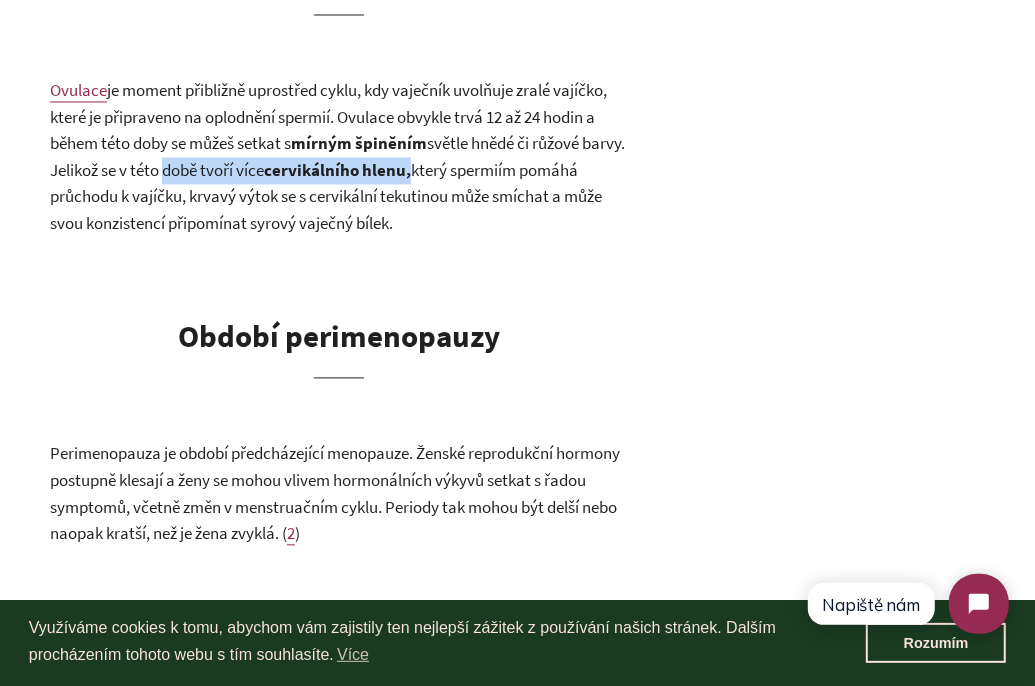 drag, startPoint x: 212, startPoint y: 162, endPoint x: 463, endPoint y: 178, distance: 251.50945 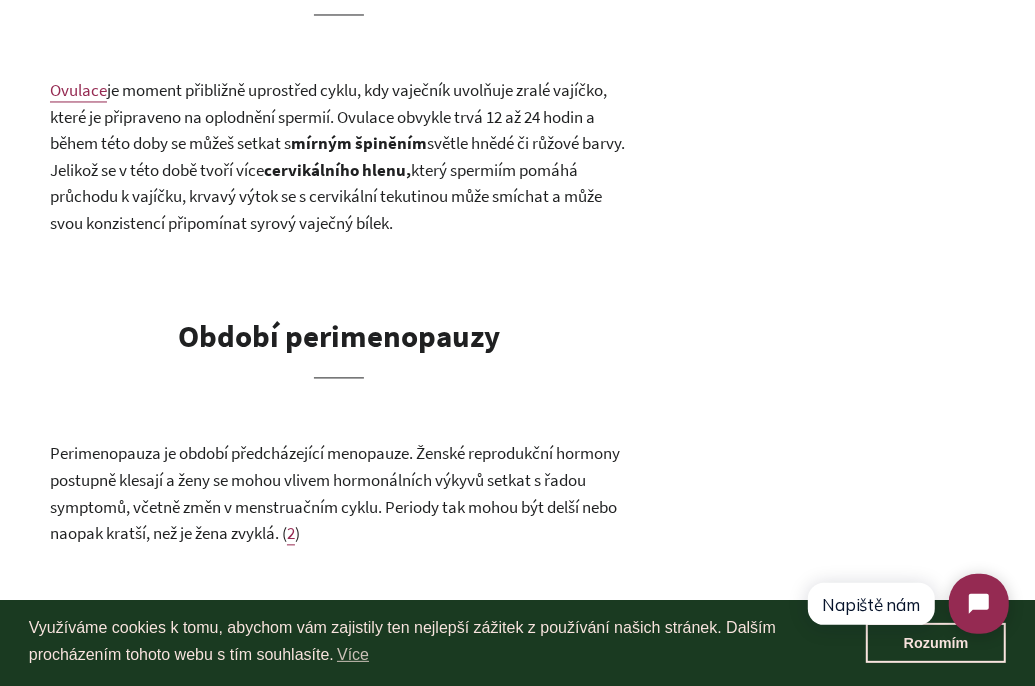 click on "který spermiím pomáhá průchodu k vajíčku, krvavý výtok se s cervikální tekutinou může smíchat a může svou konzistencí připomínat syrový vaječný bílek." at bounding box center [326, 196] 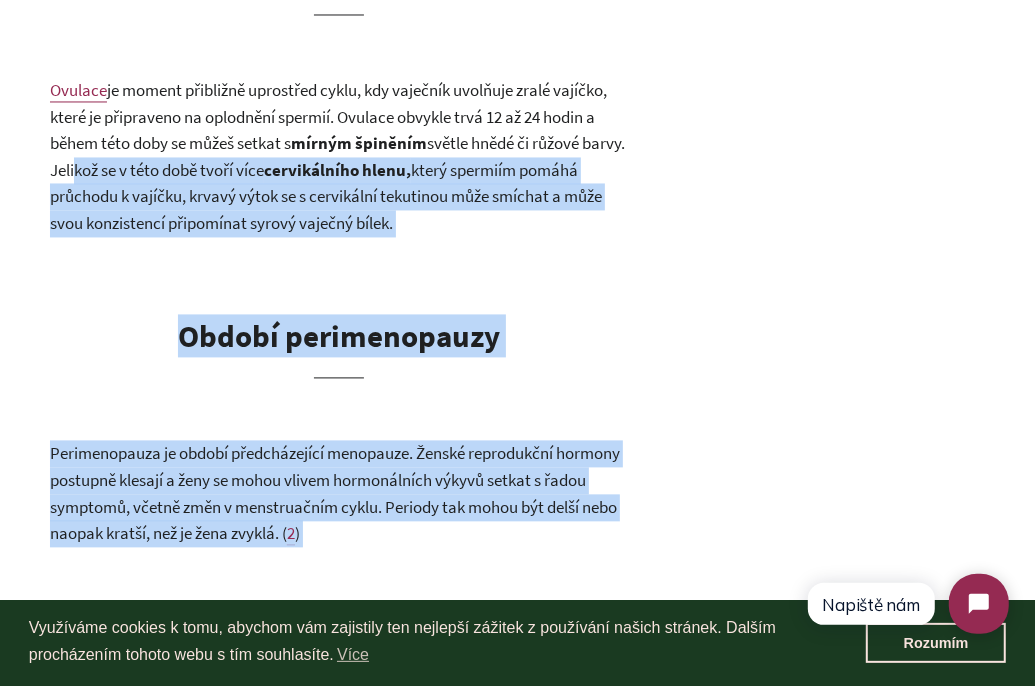 drag, startPoint x: 163, startPoint y: 181, endPoint x: 661, endPoint y: 172, distance: 498.08133 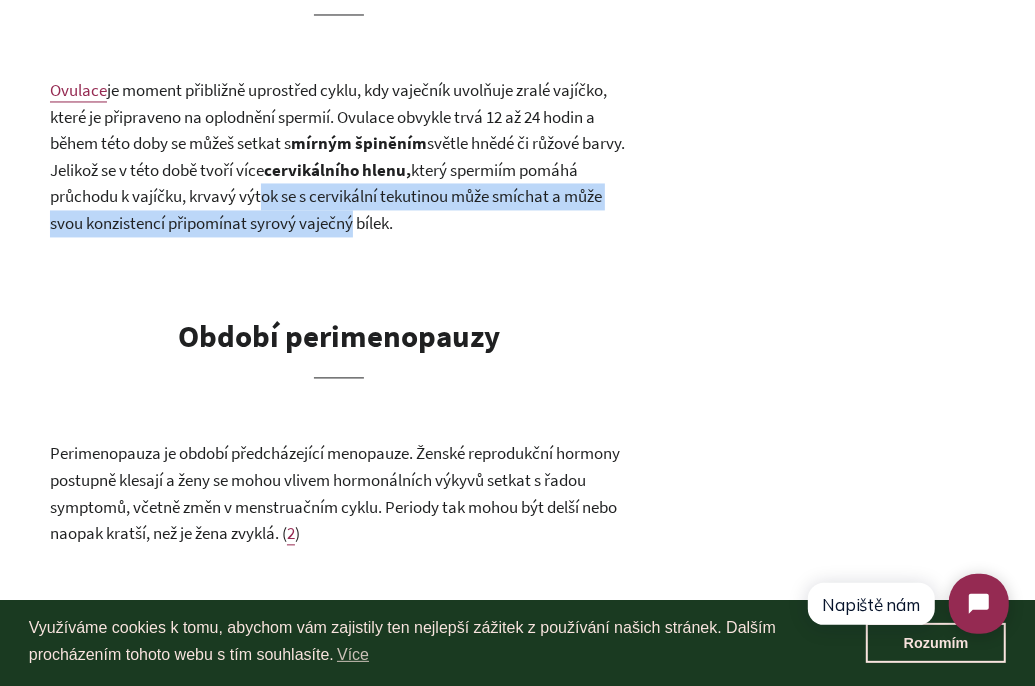 drag, startPoint x: 321, startPoint y: 199, endPoint x: 525, endPoint y: 223, distance: 205.4069 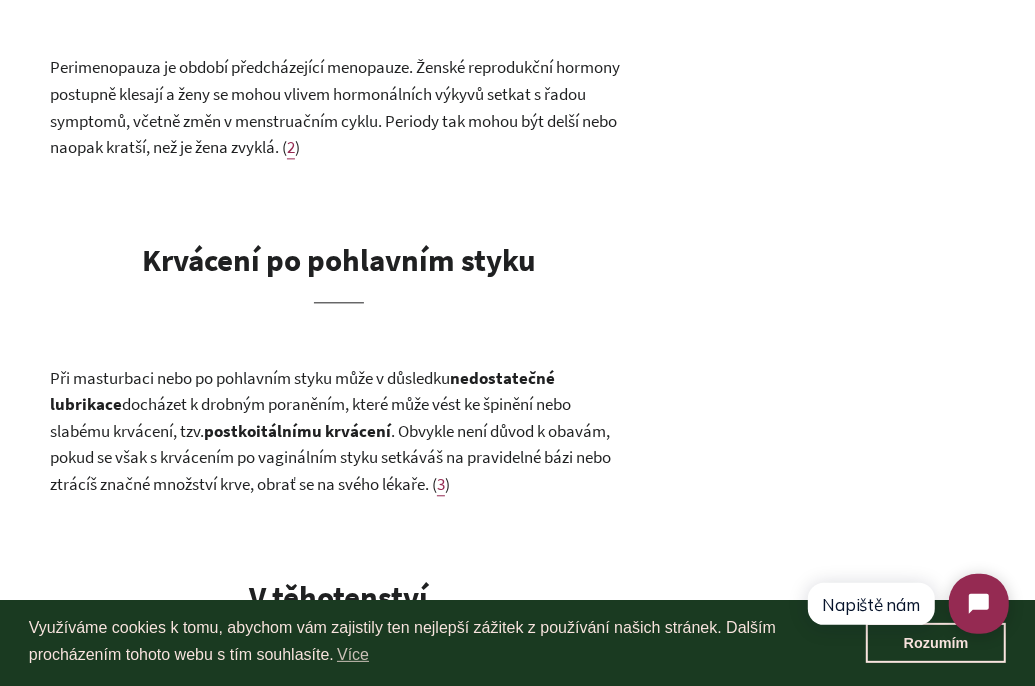 scroll, scrollTop: 2481, scrollLeft: 0, axis: vertical 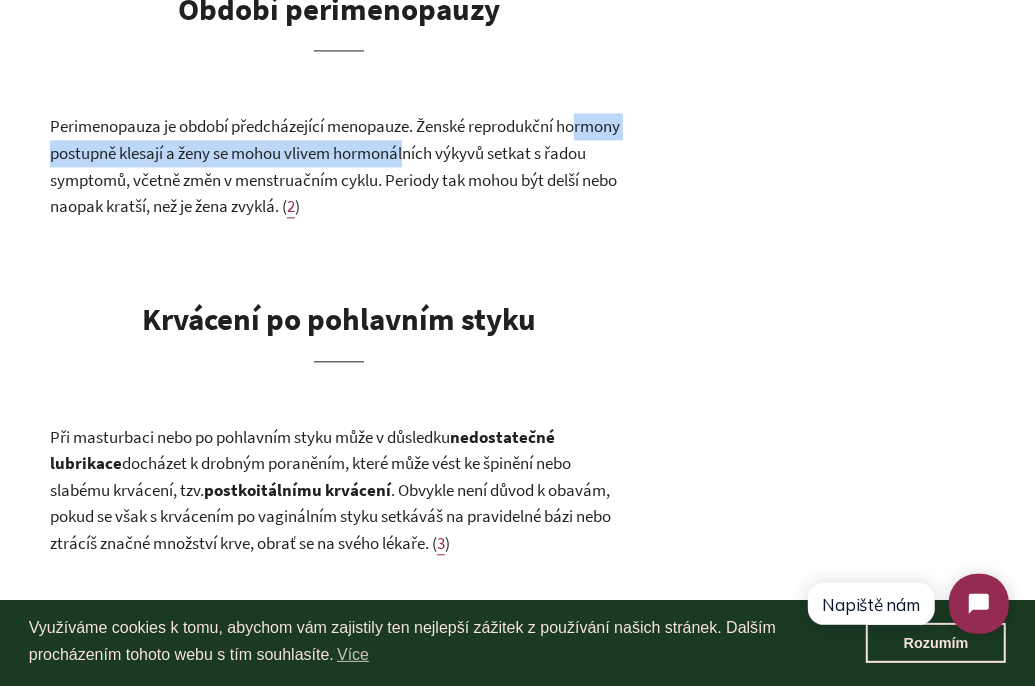 drag, startPoint x: 64, startPoint y: 155, endPoint x: 527, endPoint y: 174, distance: 463.38968 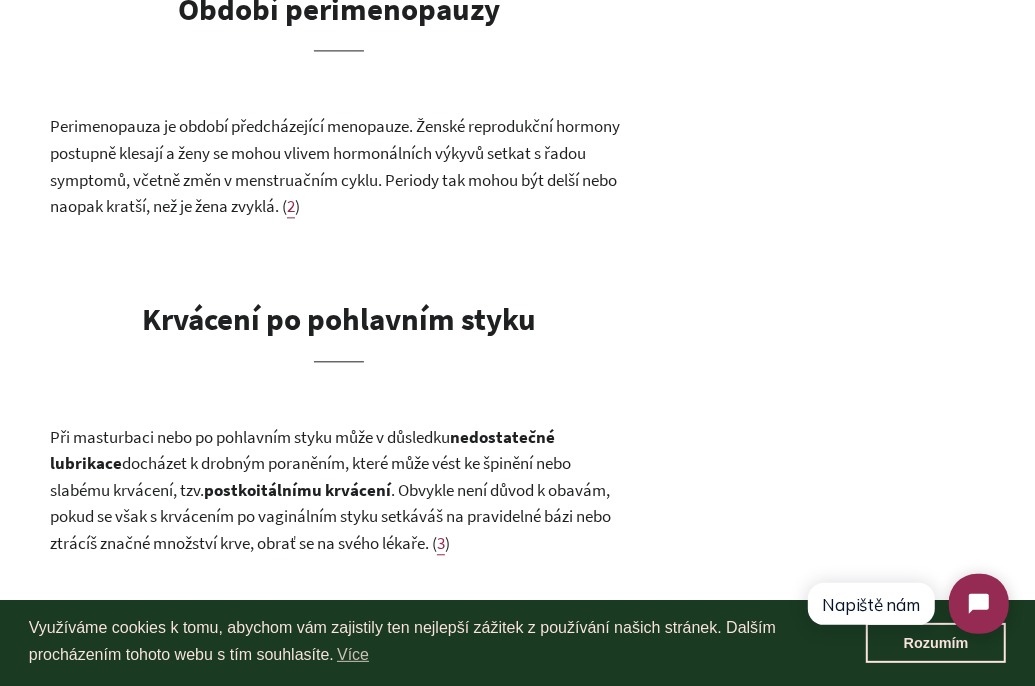 click on "Perimenopauza je období předcházející menopauze. Ženské reprodukční hormony postupně klesají a ženy se mohou vlivem hormonálních výkyvů setkat s řadou symptomů, včetně změn v menstruačním cyklu. Periody tak mohou být delší nebo naopak kratší, než je žena zvyklá. (" at bounding box center (335, 166) 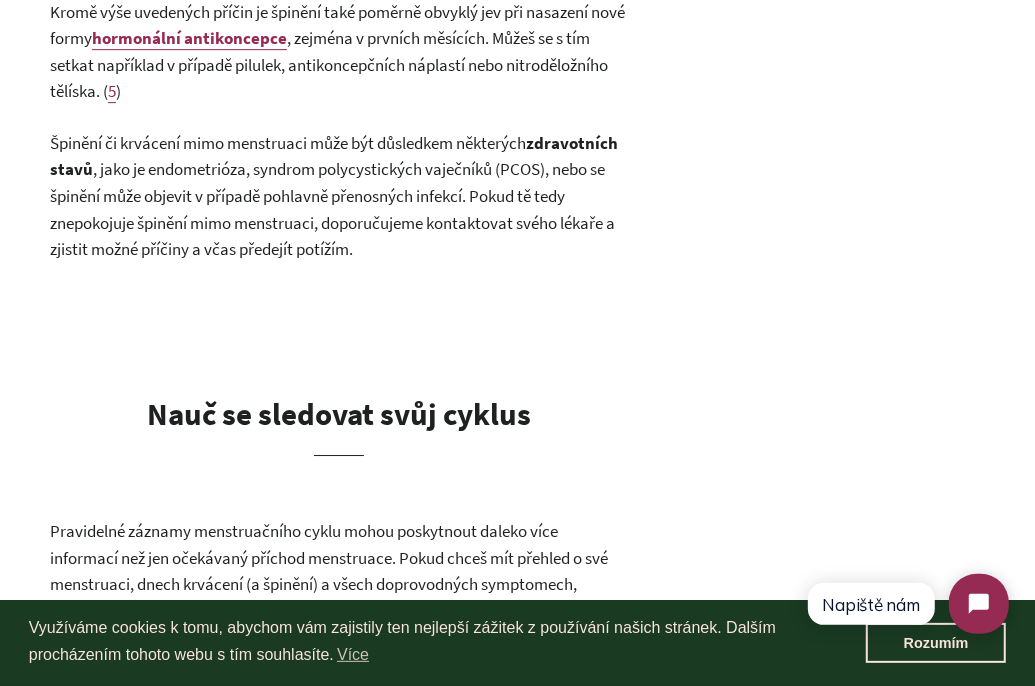 scroll, scrollTop: 3613, scrollLeft: 0, axis: vertical 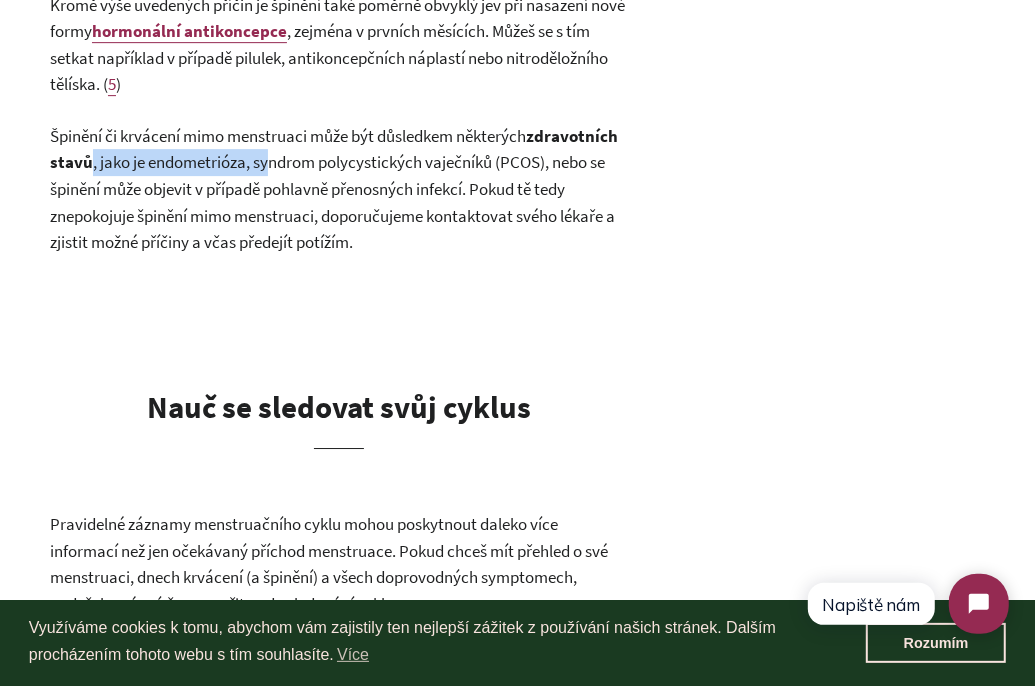 drag, startPoint x: 183, startPoint y: 162, endPoint x: 361, endPoint y: 172, distance: 178.28067 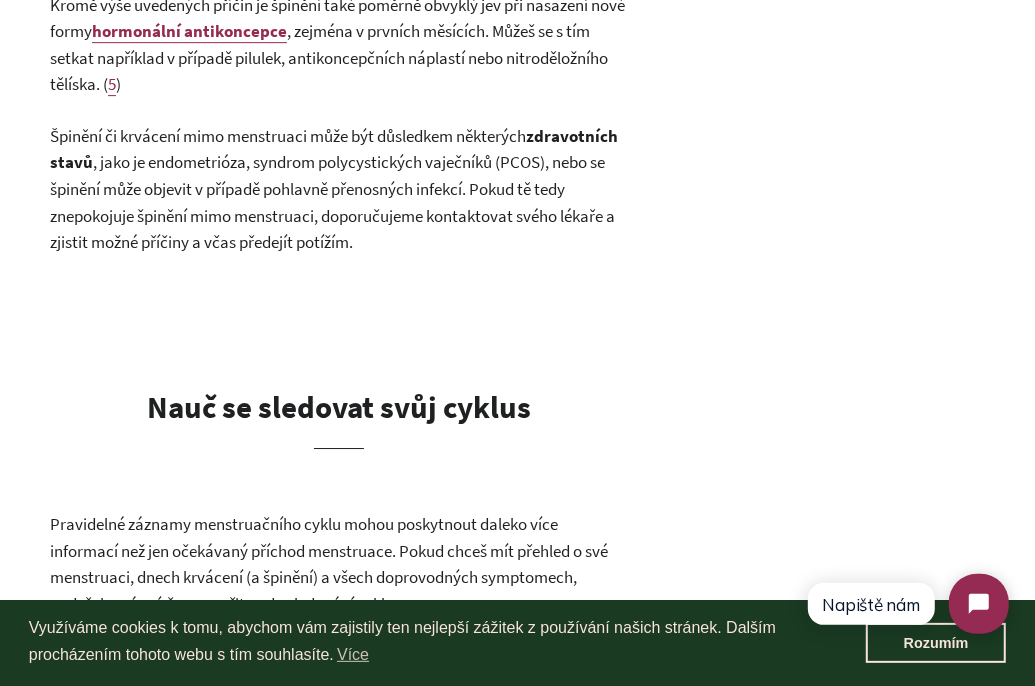 click on ", jako je endometrióza, syndrom polycystických vaječníků (PCOS), nebo se špinění může objevit v případě pohlavně přenosných infekcí. Pokud tě tedy znepokojuje špinění mimo menstruaci, doporučujeme kontaktovat svého lékaře a zjistit možné příčiny a včas předejít potížím." at bounding box center [332, 202] 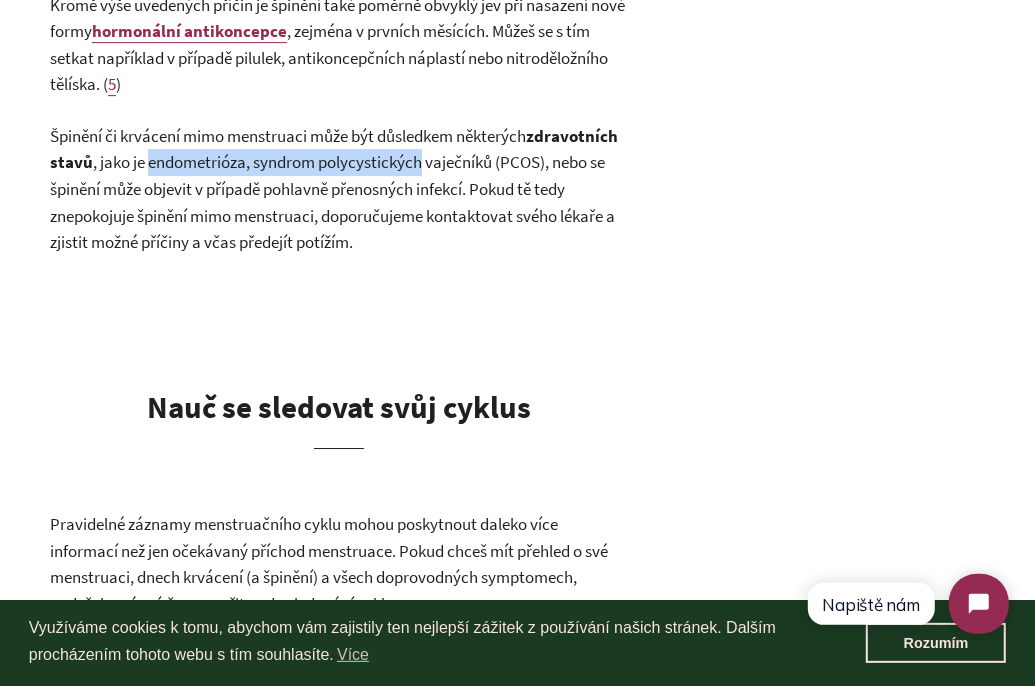 drag, startPoint x: 423, startPoint y: 153, endPoint x: 217, endPoint y: 163, distance: 206.24257 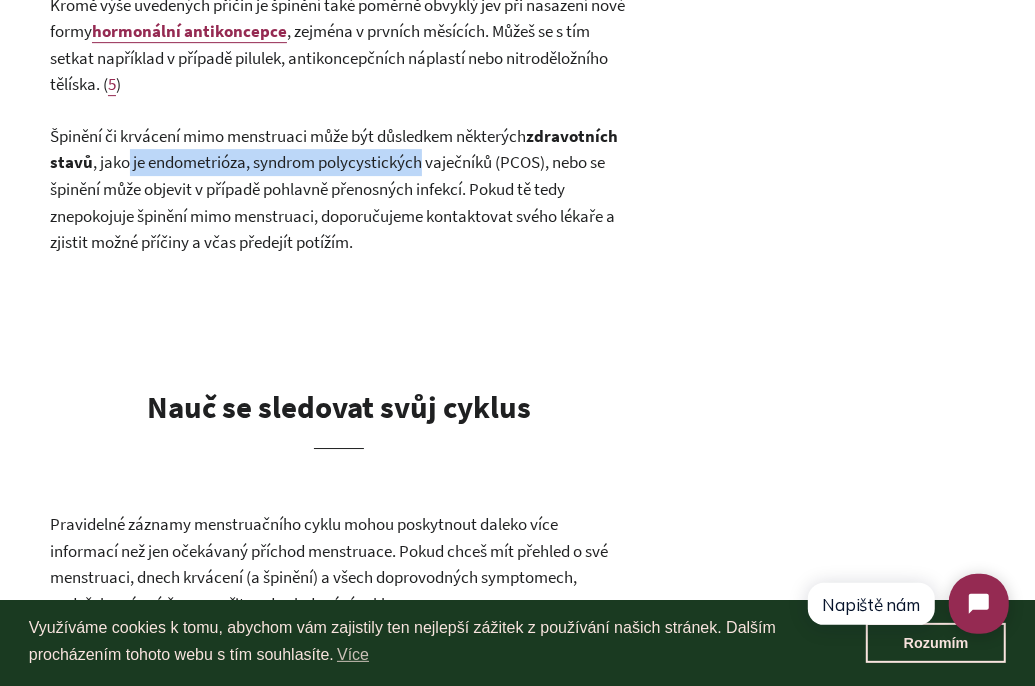 click on ", jako je endometrióza, syndrom polycystických vaječníků (PCOS), nebo se špinění může objevit v případě pohlavně přenosných infekcí. Pokud tě tedy znepokojuje špinění mimo menstruaci, doporučujeme kontaktovat svého lékaře a zjistit možné příčiny a včas předejít potížím." at bounding box center [332, 202] 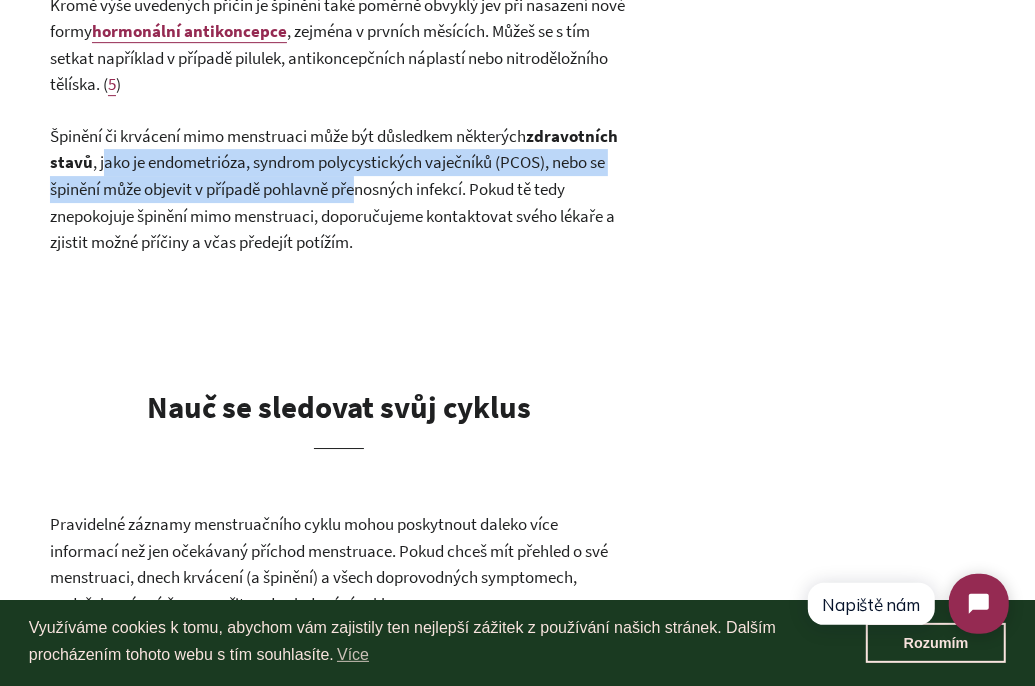 drag, startPoint x: 302, startPoint y: 174, endPoint x: 506, endPoint y: 179, distance: 204.06126 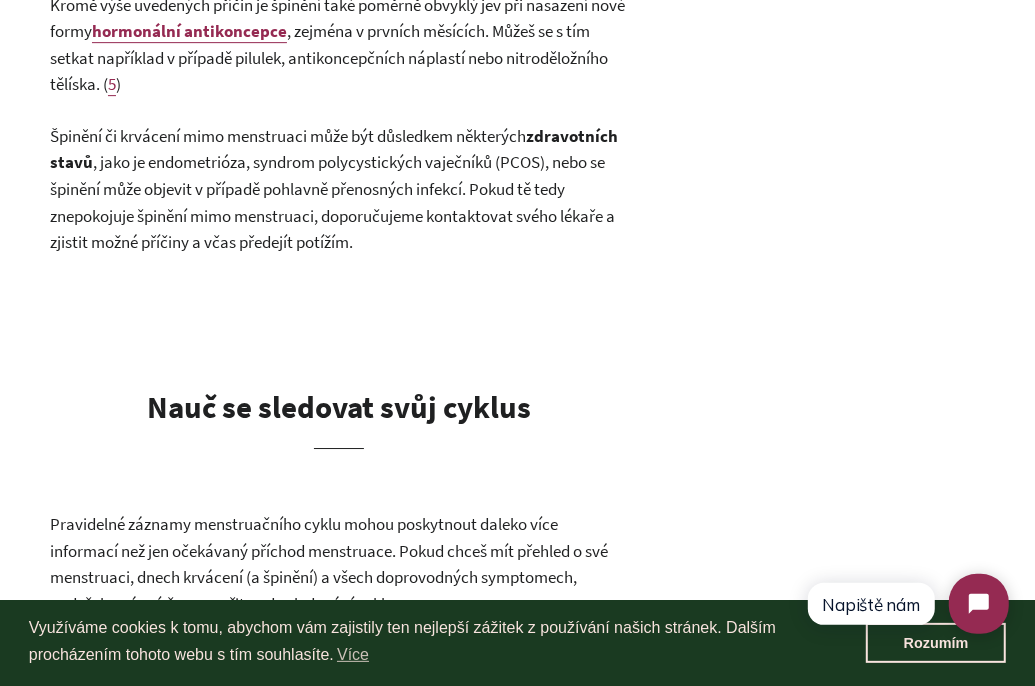 click on ", jako je endometrióza, syndrom polycystických vaječníků (PCOS), nebo se špinění může objevit v případě pohlavně přenosných infekcí. Pokud tě tedy znepokojuje špinění mimo menstruaci, doporučujeme kontaktovat svého lékaře a zjistit možné příčiny a včas předejít potížím." at bounding box center (332, 202) 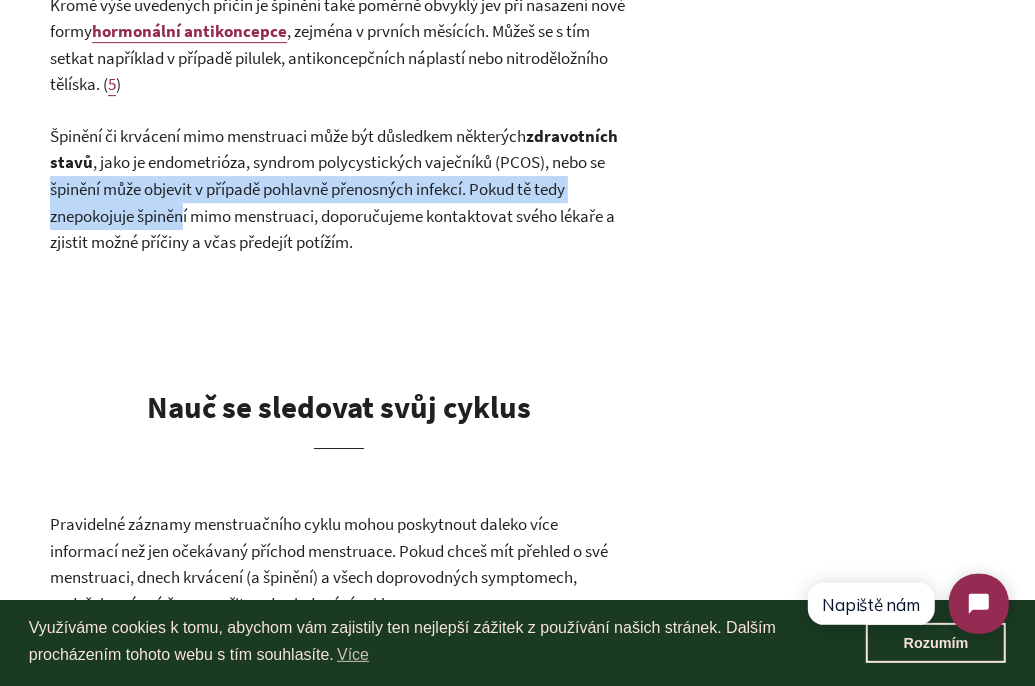 drag, startPoint x: 253, startPoint y: 204, endPoint x: 154, endPoint y: 183, distance: 101.20277 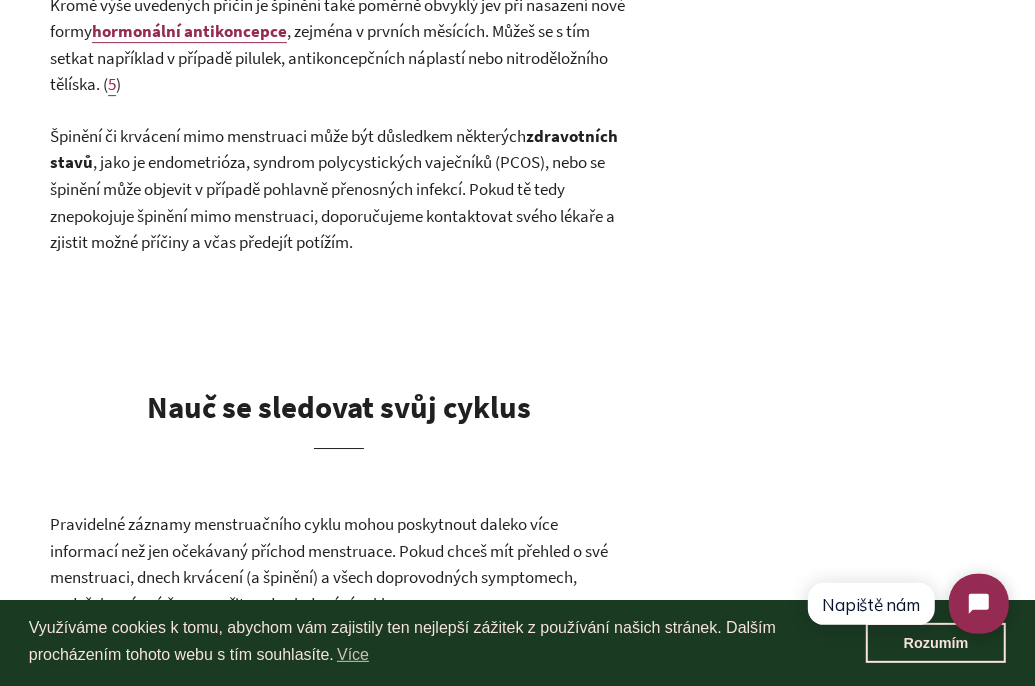 click on ", jako je endometrióza, syndrom polycystických vaječníků (PCOS), nebo se špinění může objevit v případě pohlavně přenosných infekcí. Pokud tě tedy znepokojuje špinění mimo menstruaci, doporučujeme kontaktovat svého lékaře a zjistit možné příčiny a včas předejít potížím." at bounding box center (332, 202) 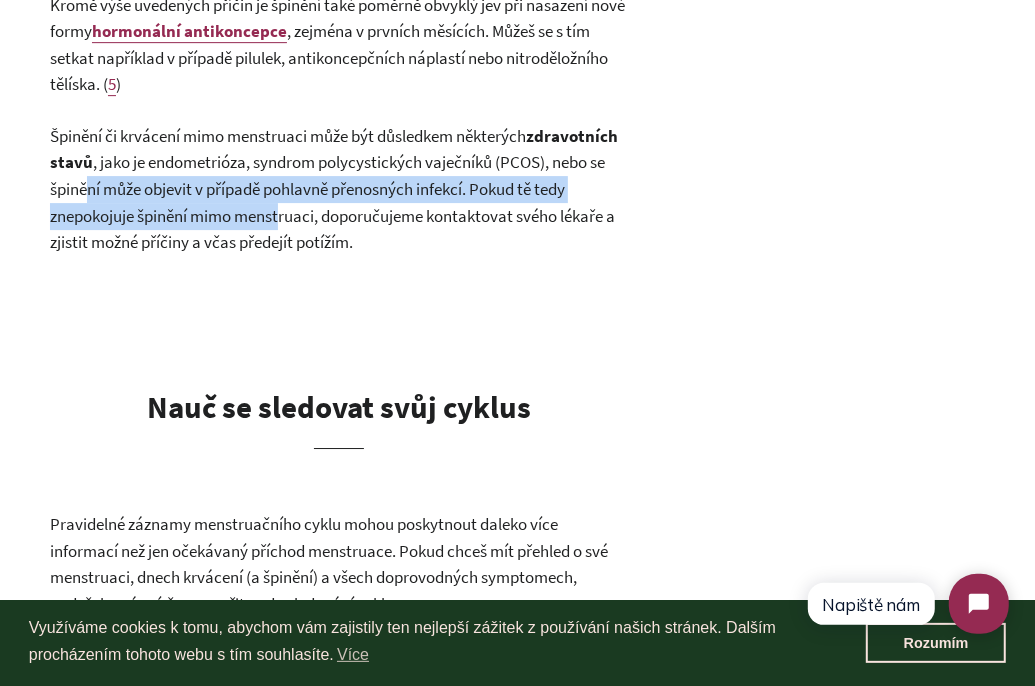 drag, startPoint x: 283, startPoint y: 197, endPoint x: 388, endPoint y: 202, distance: 105.11898 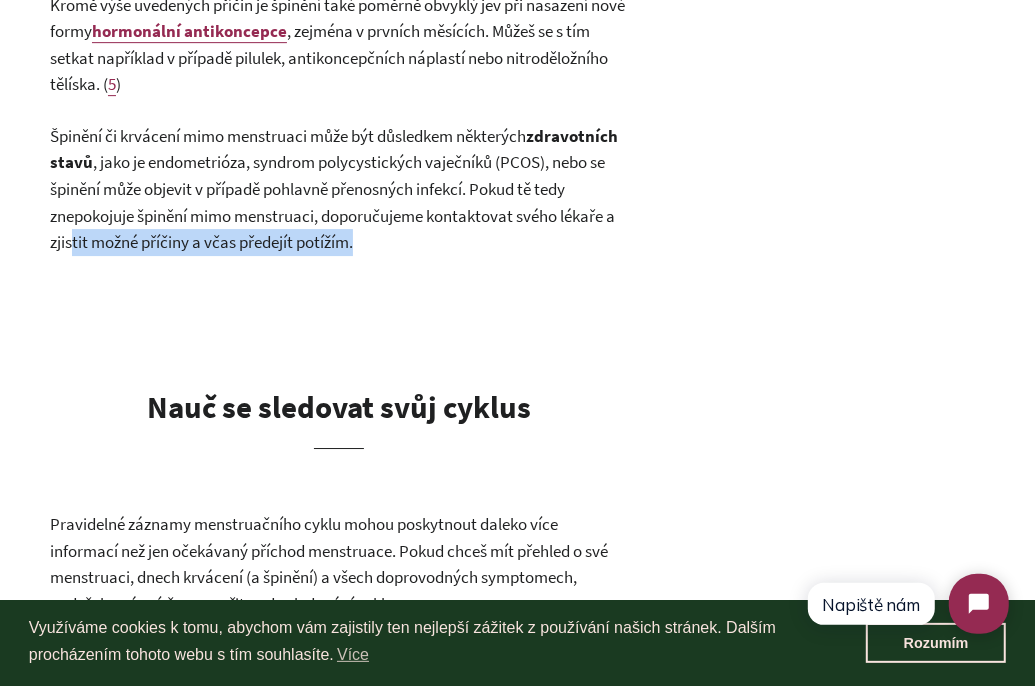 drag, startPoint x: 250, startPoint y: 254, endPoint x: 531, endPoint y: 260, distance: 281.06406 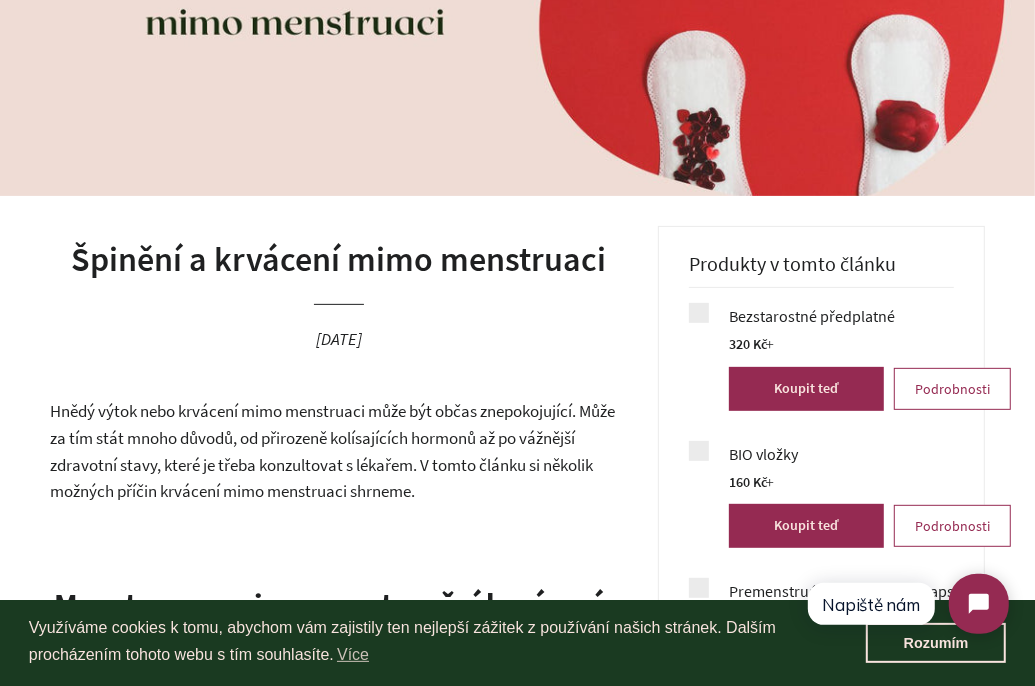 scroll, scrollTop: 0, scrollLeft: 0, axis: both 